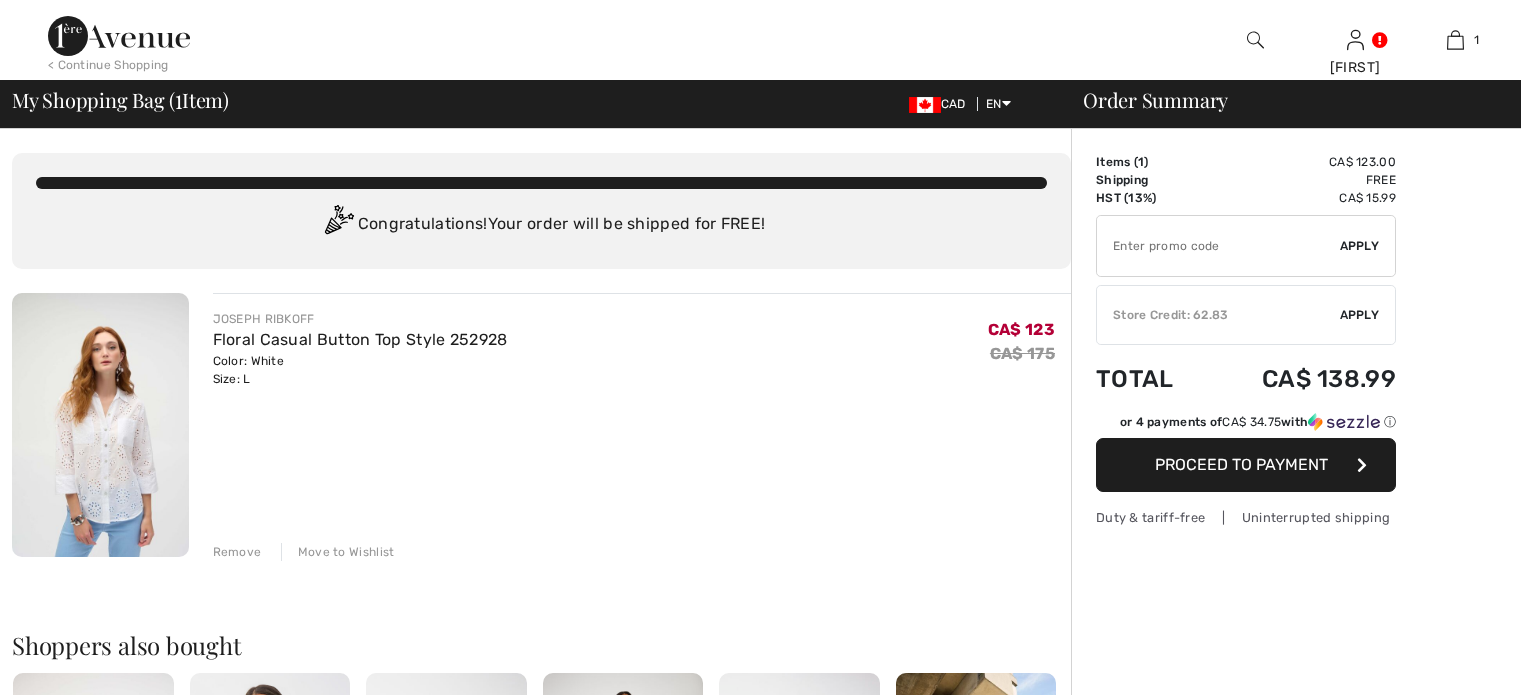 scroll, scrollTop: 0, scrollLeft: 0, axis: both 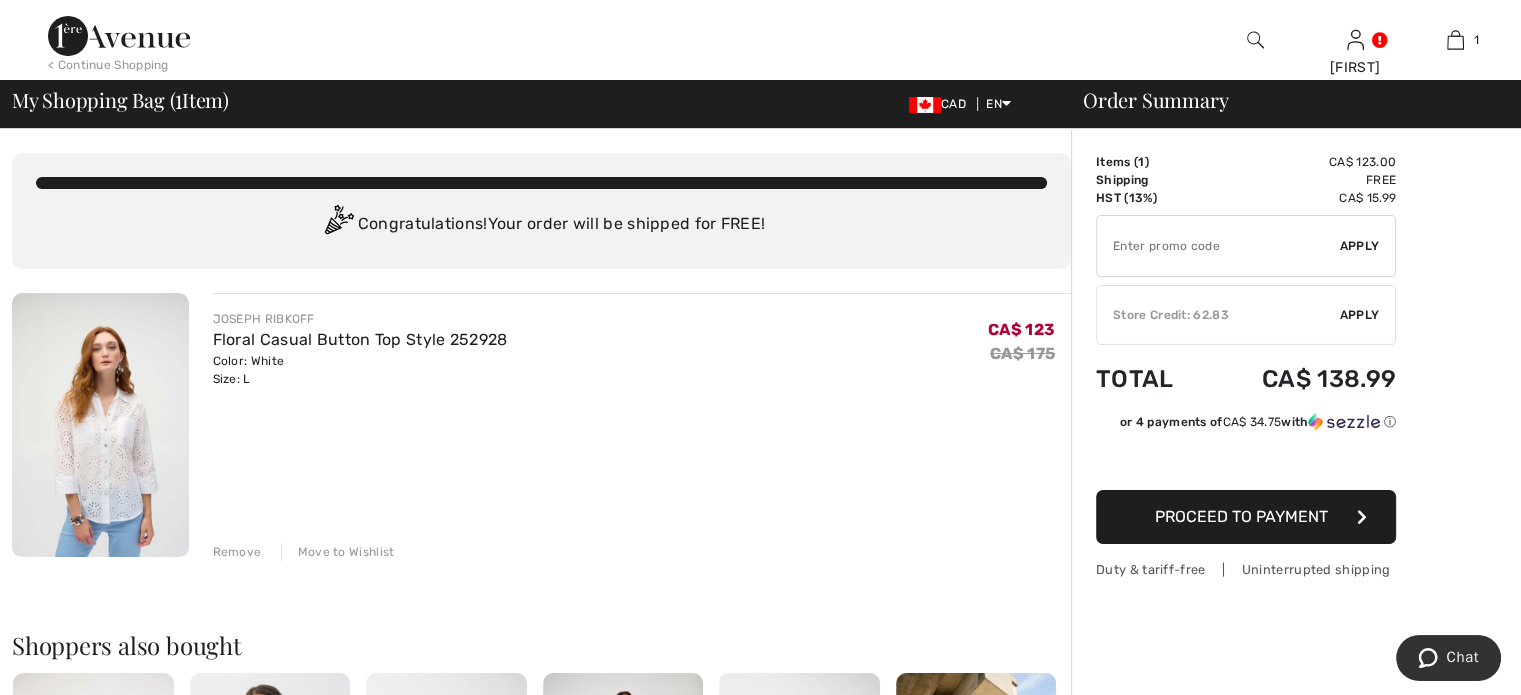 click at bounding box center (100, 425) 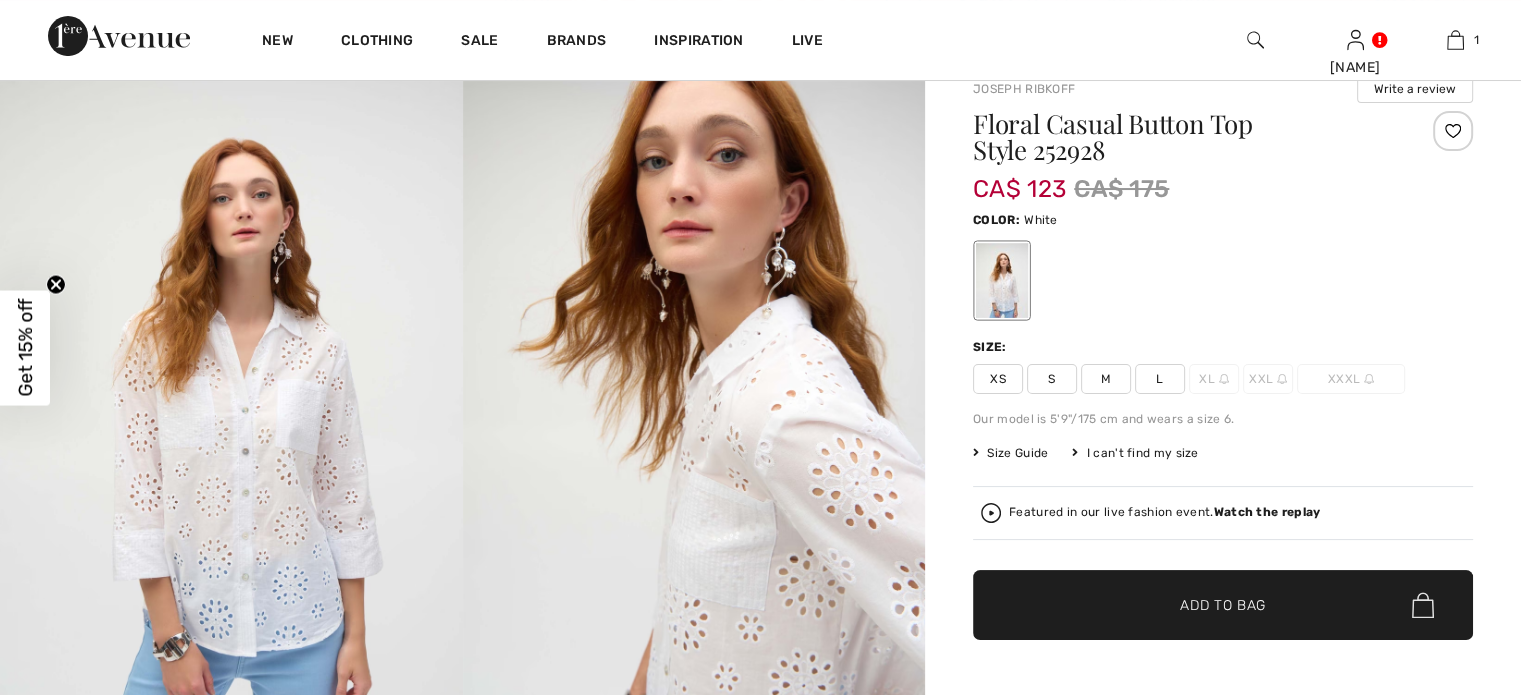 scroll, scrollTop: 200, scrollLeft: 0, axis: vertical 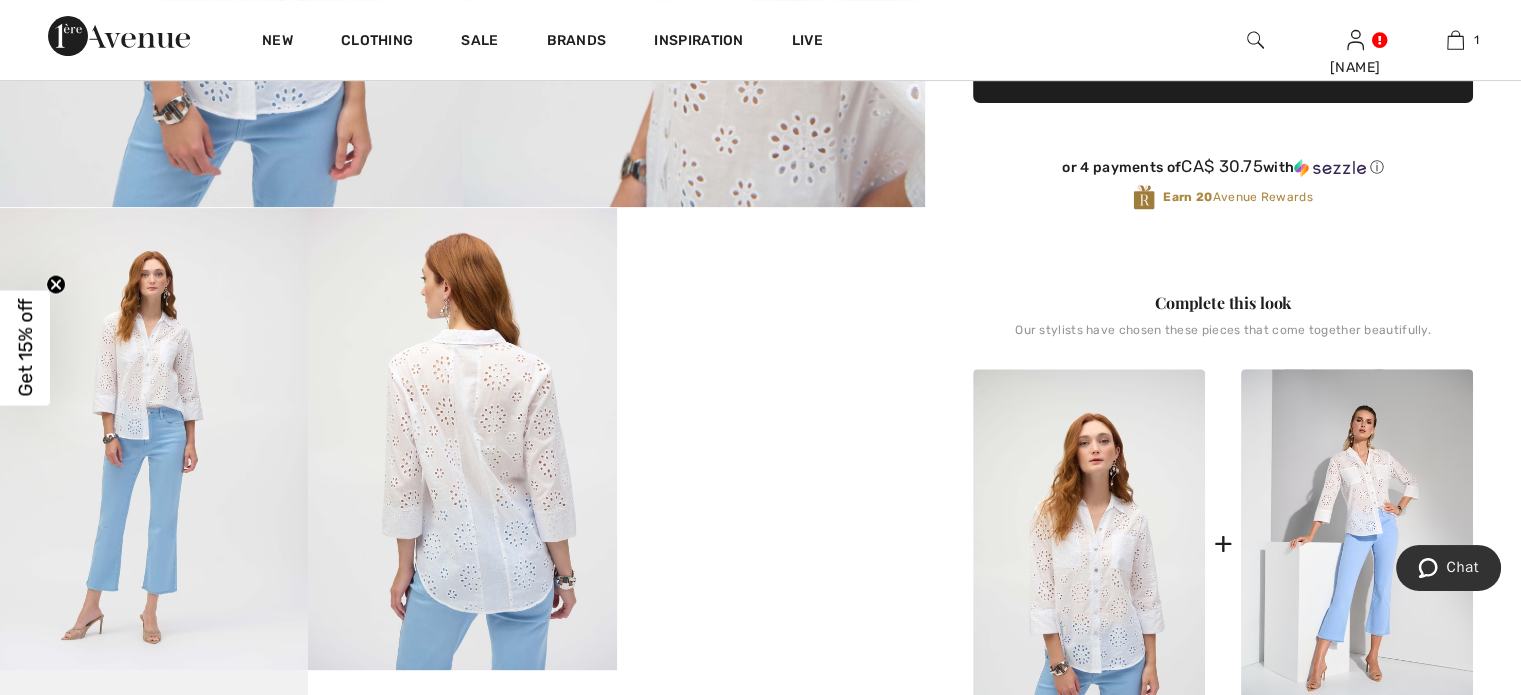 click at bounding box center [462, 439] 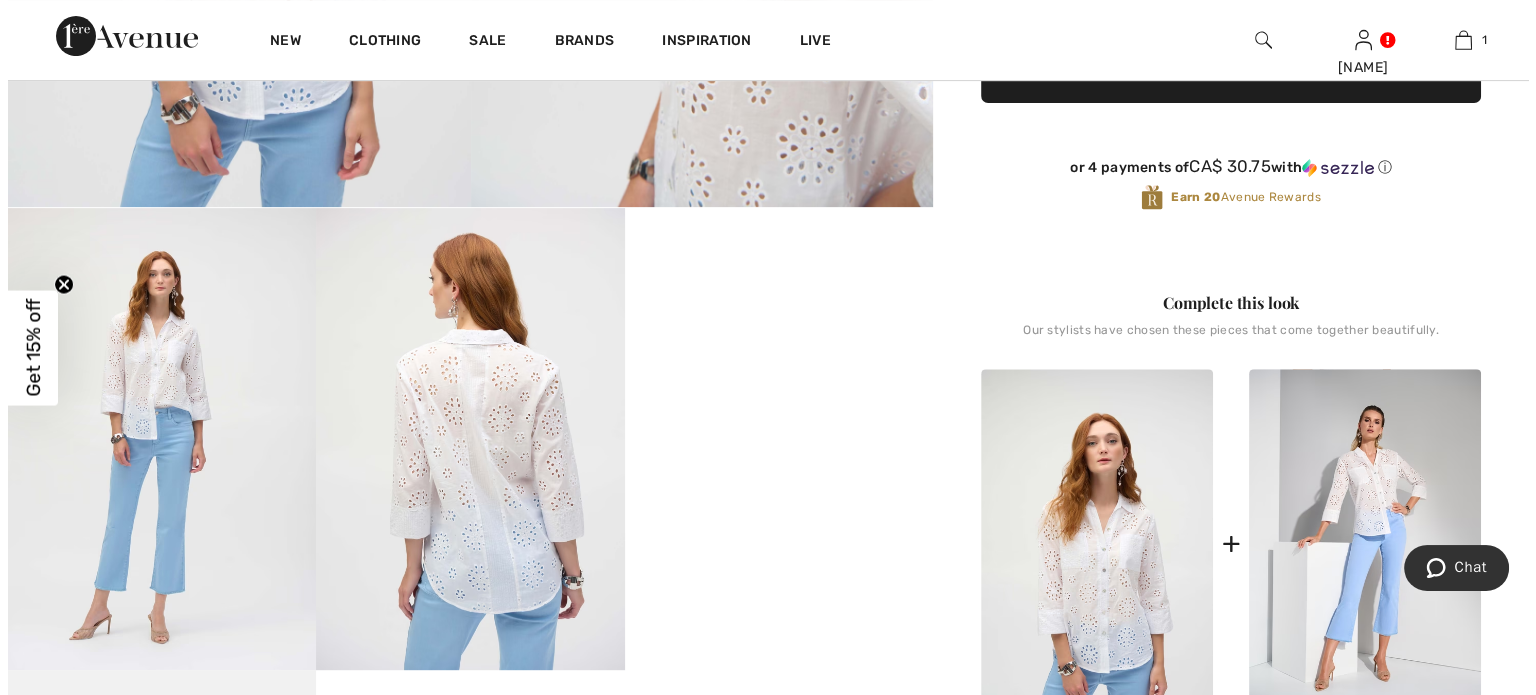 scroll, scrollTop: 701, scrollLeft: 0, axis: vertical 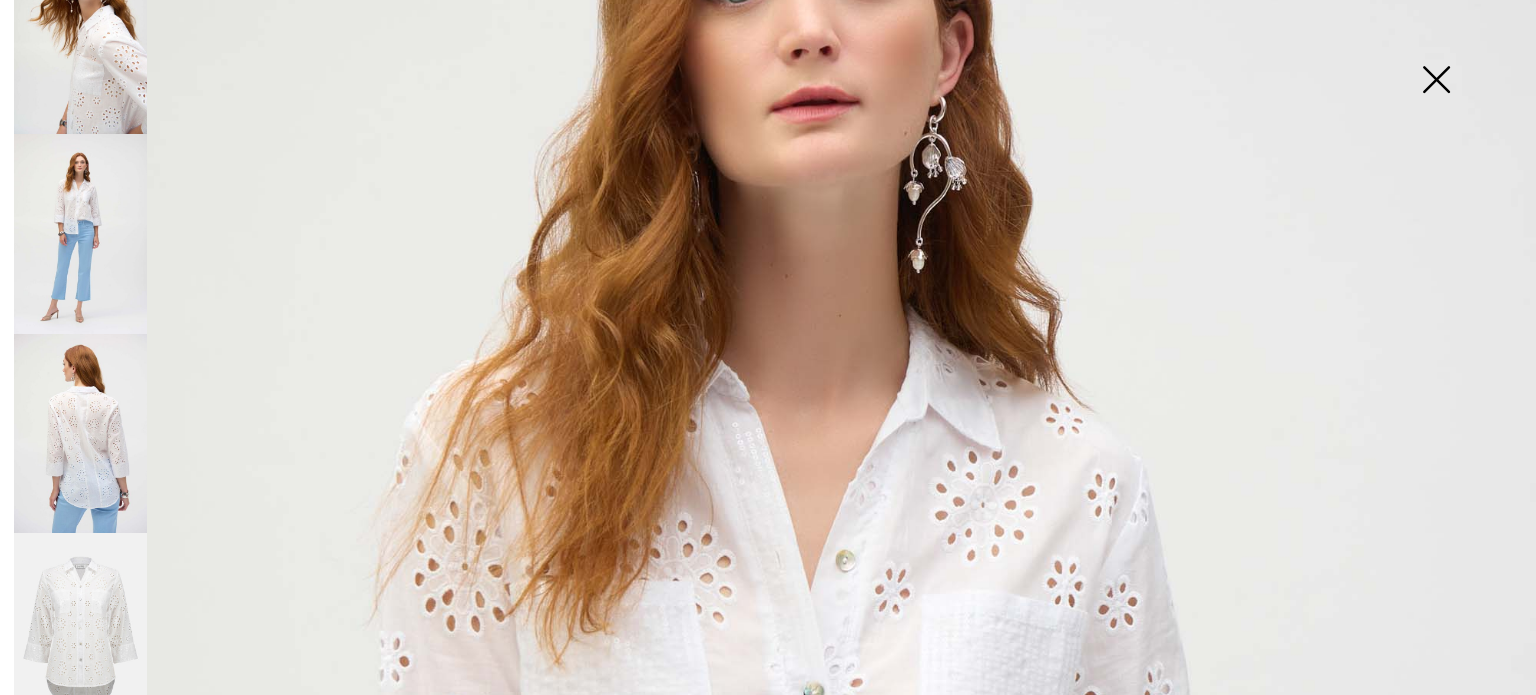 click at bounding box center (80, 433) 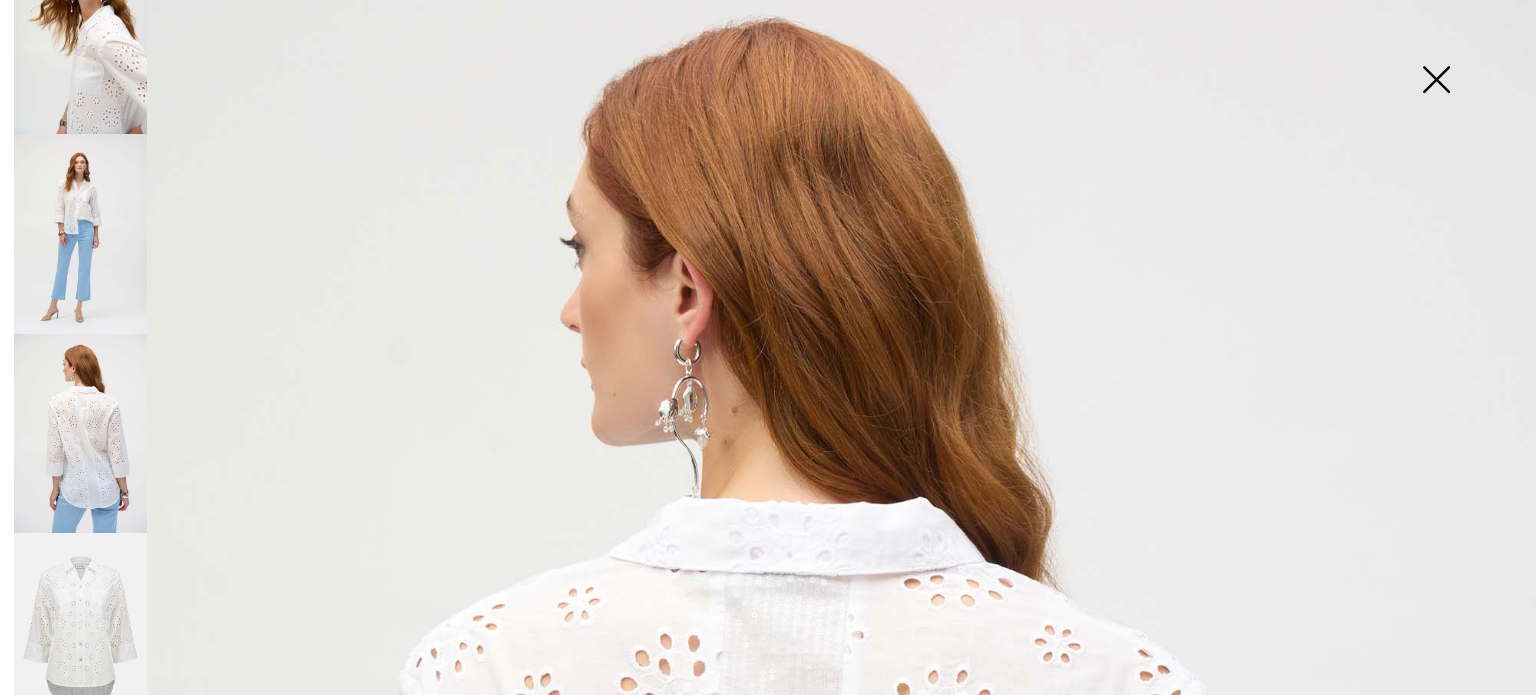 scroll, scrollTop: 100, scrollLeft: 0, axis: vertical 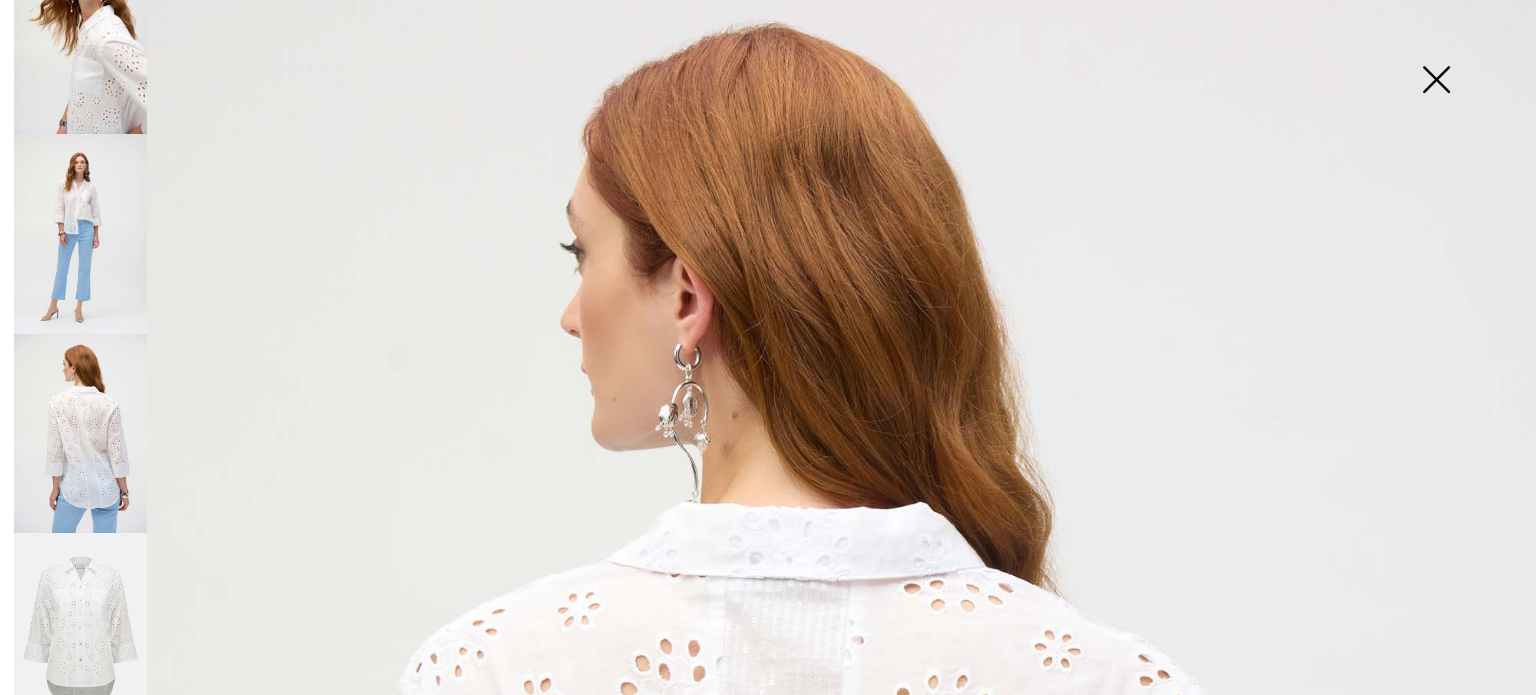 click at bounding box center [1436, 81] 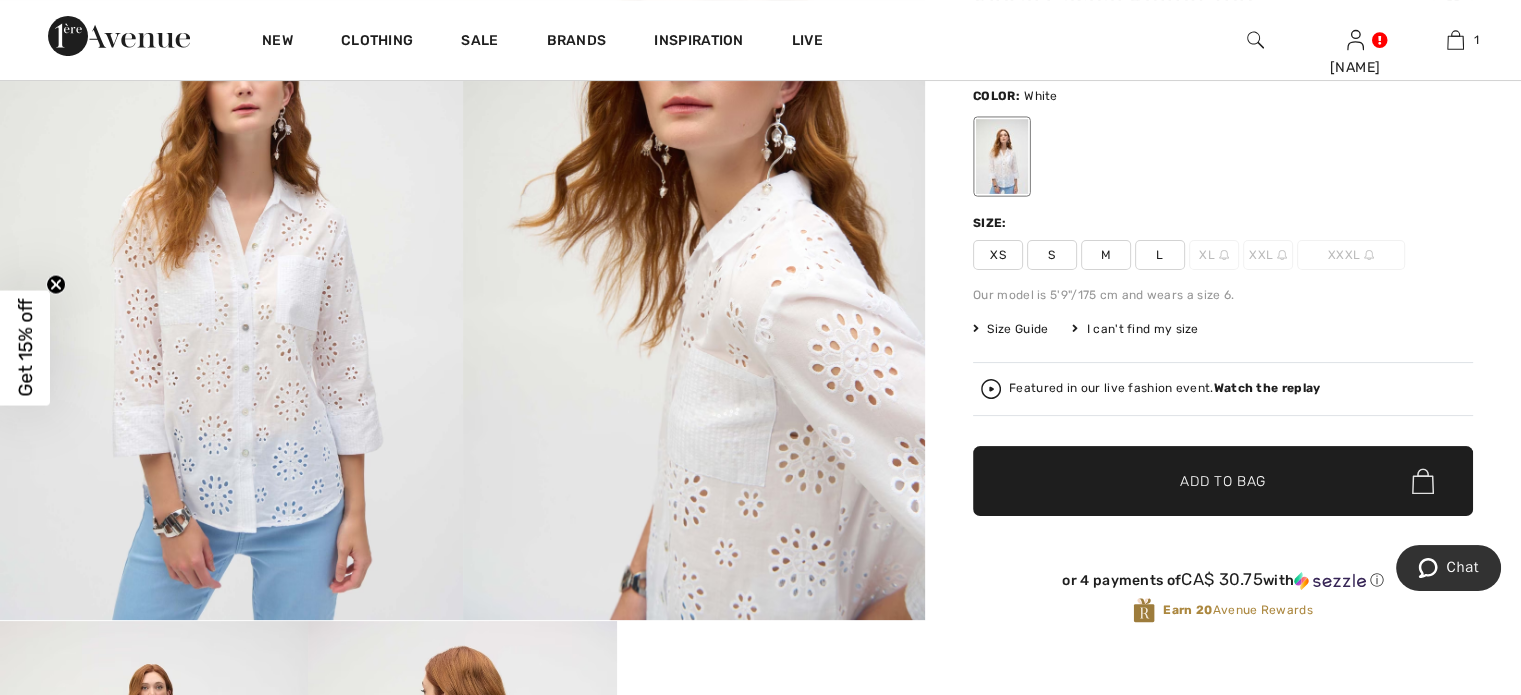 scroll, scrollTop: 0, scrollLeft: 0, axis: both 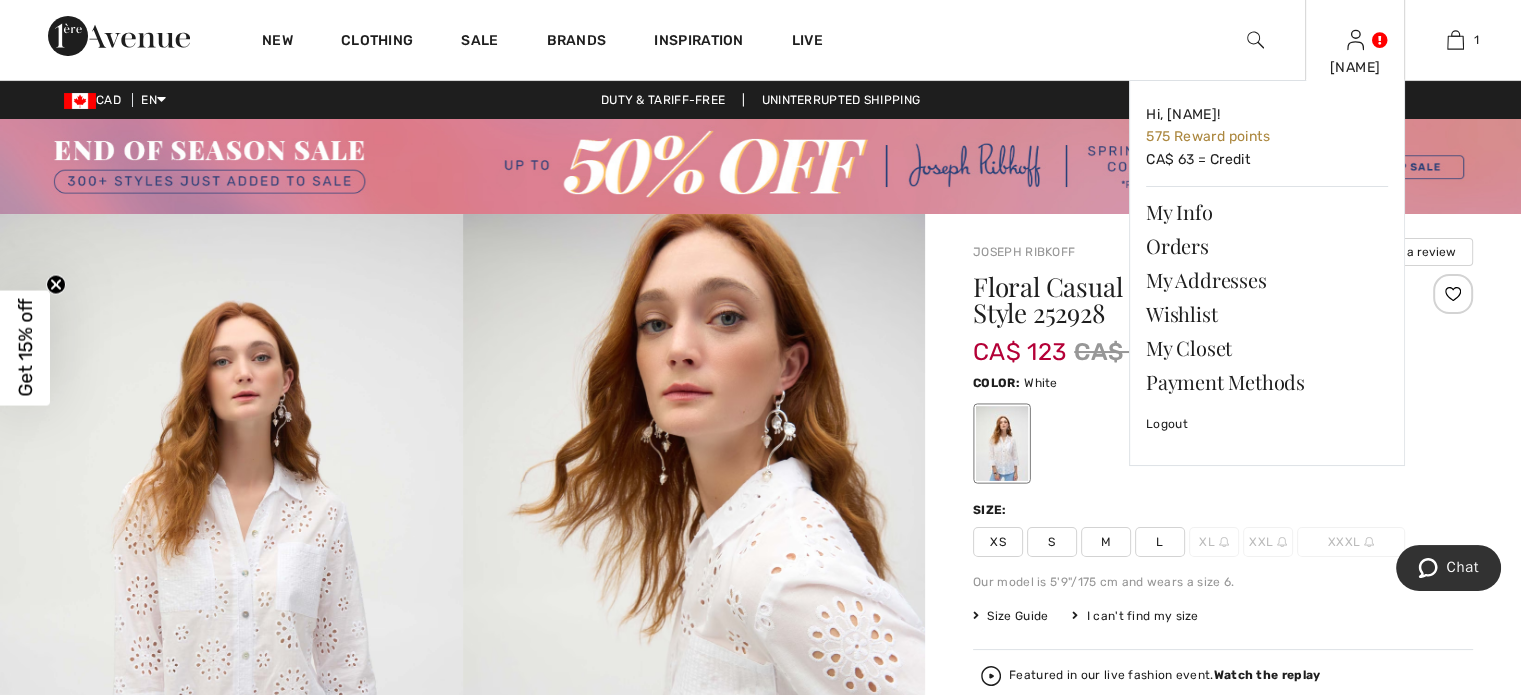 click on "[FIRST]" at bounding box center [1355, 67] 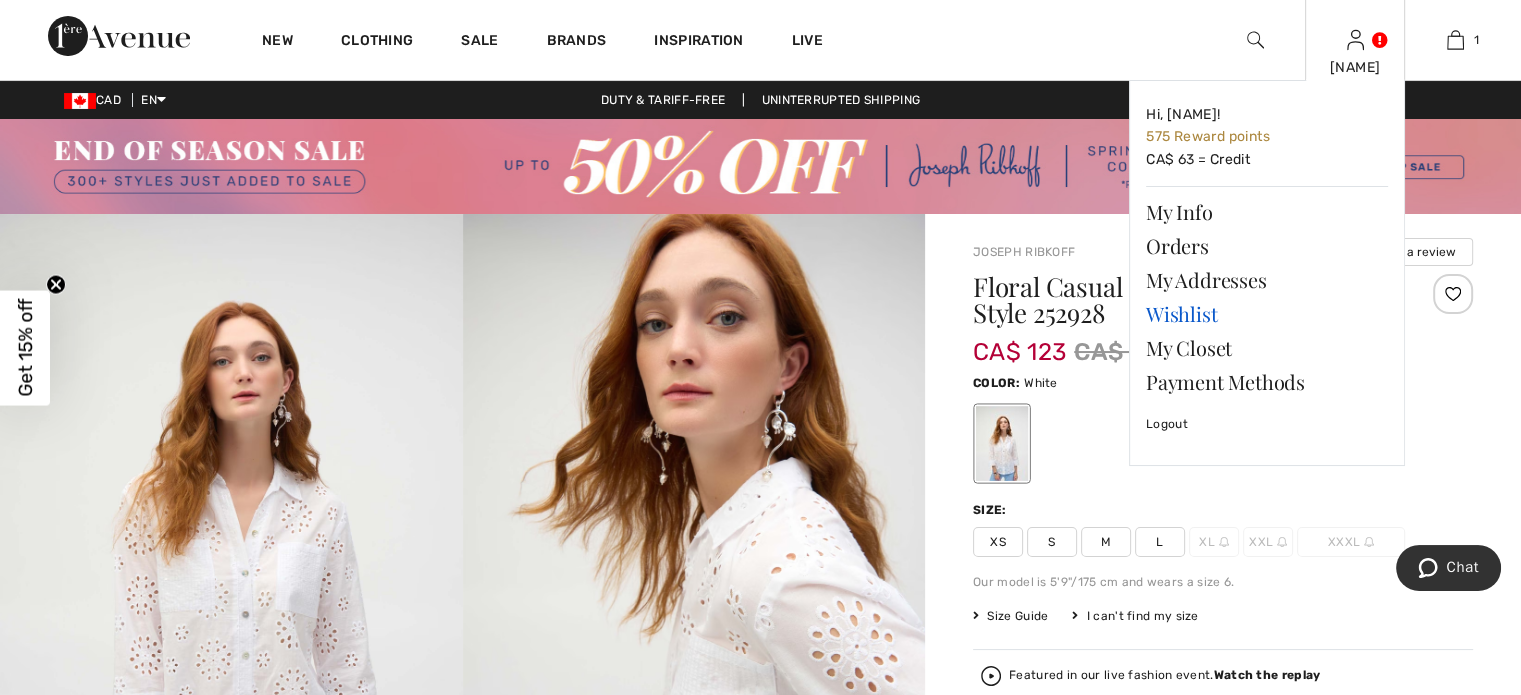 click on "Wishlist" at bounding box center (1267, 314) 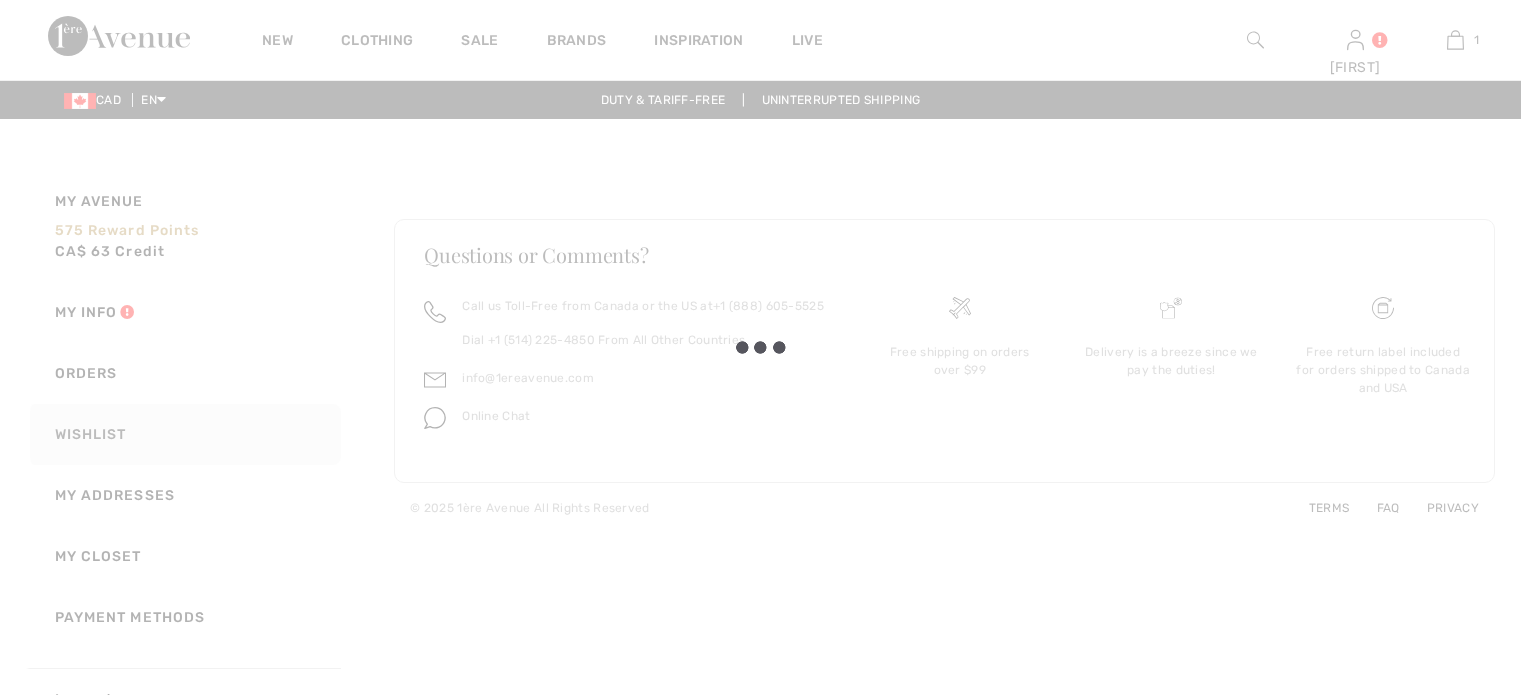 scroll, scrollTop: 0, scrollLeft: 0, axis: both 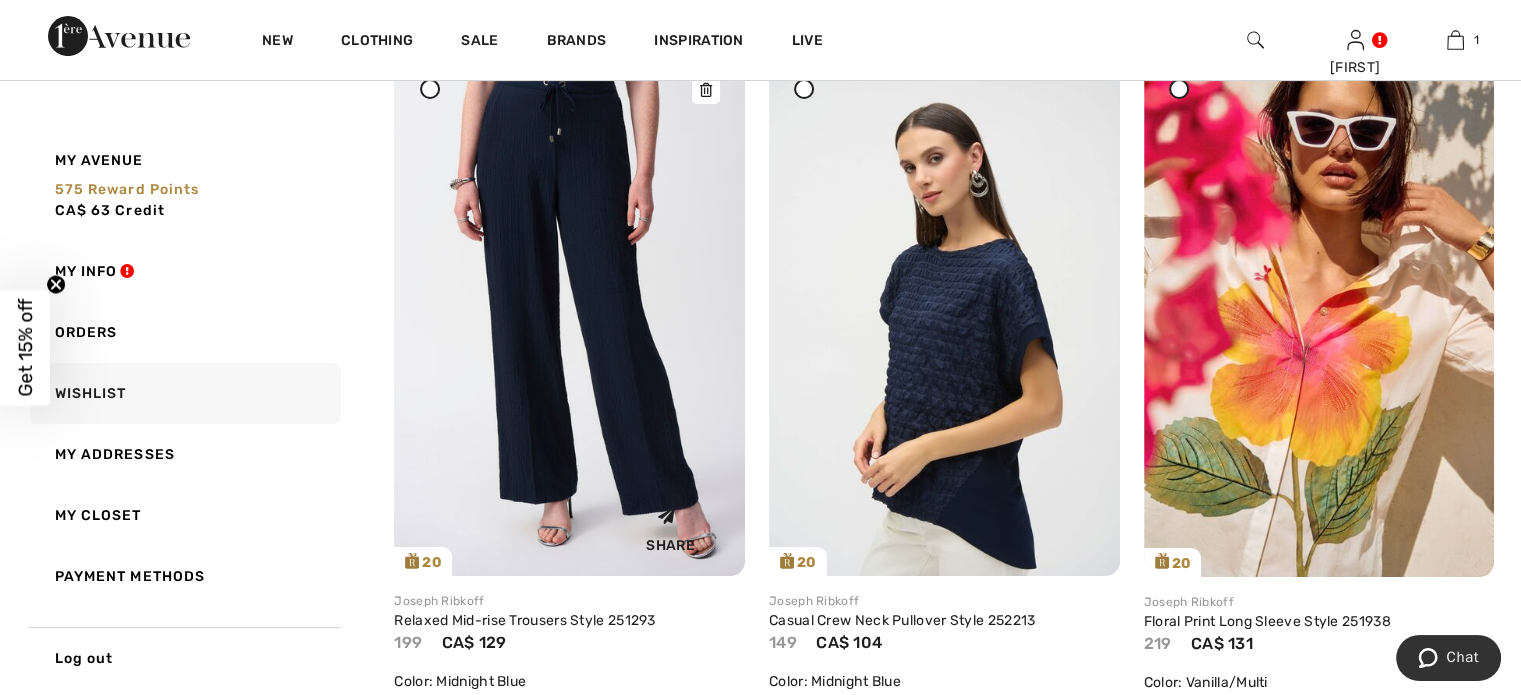 click at bounding box center (569, 313) 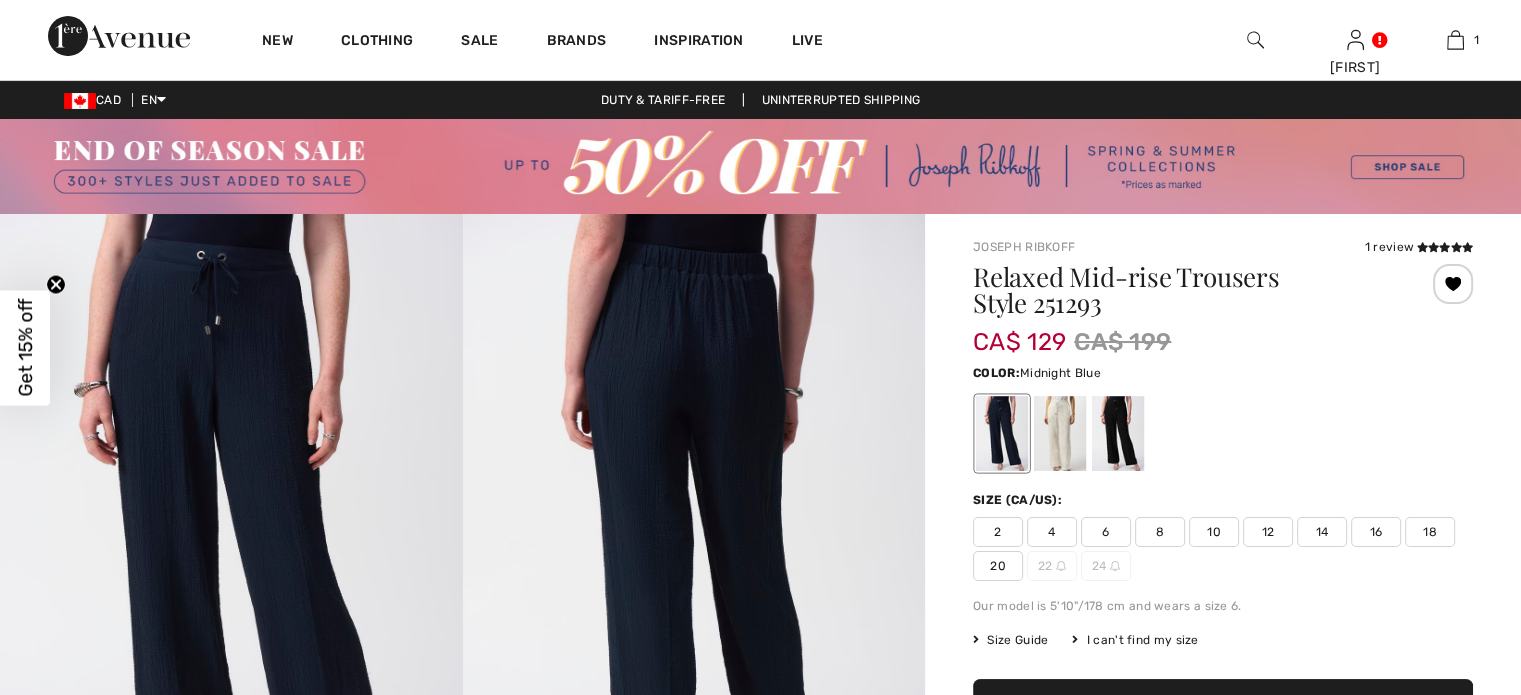 scroll, scrollTop: 100, scrollLeft: 0, axis: vertical 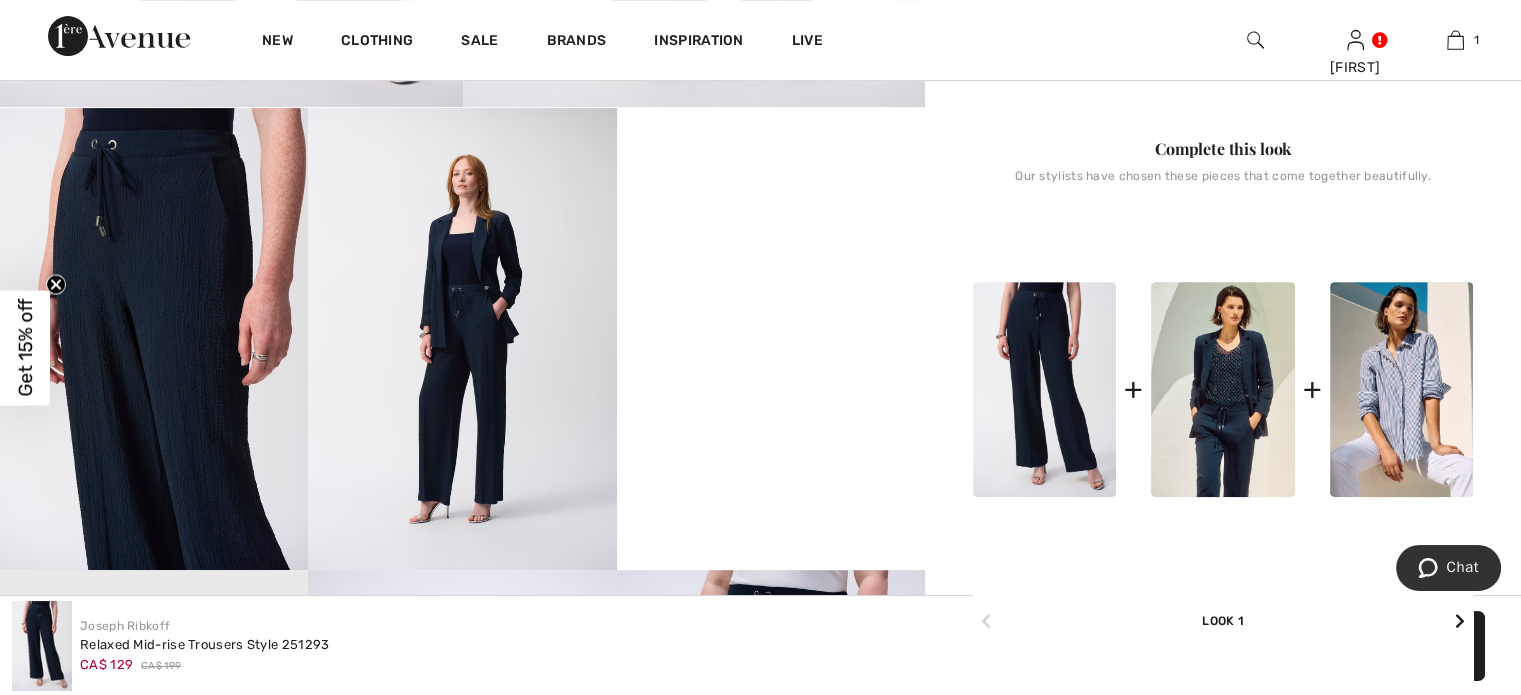 click at bounding box center [154, 339] 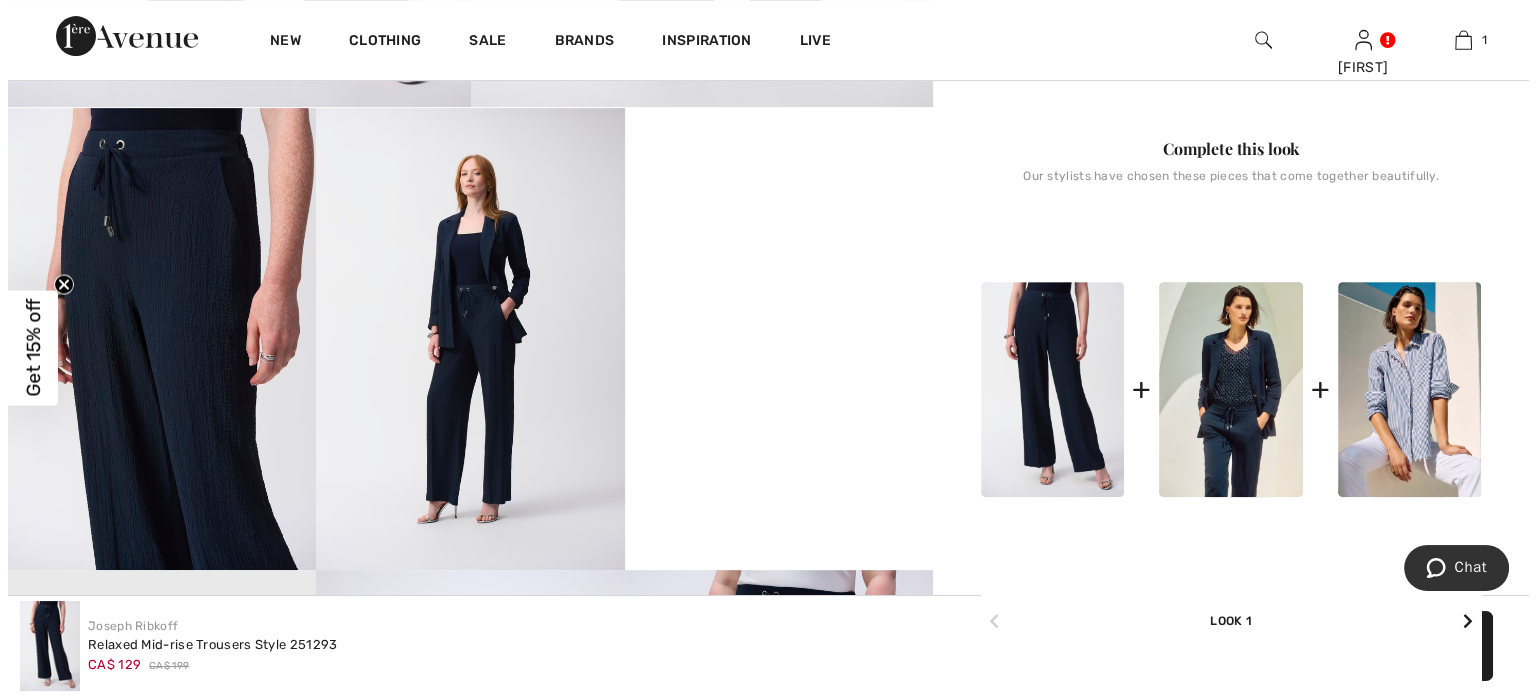 scroll, scrollTop: 801, scrollLeft: 0, axis: vertical 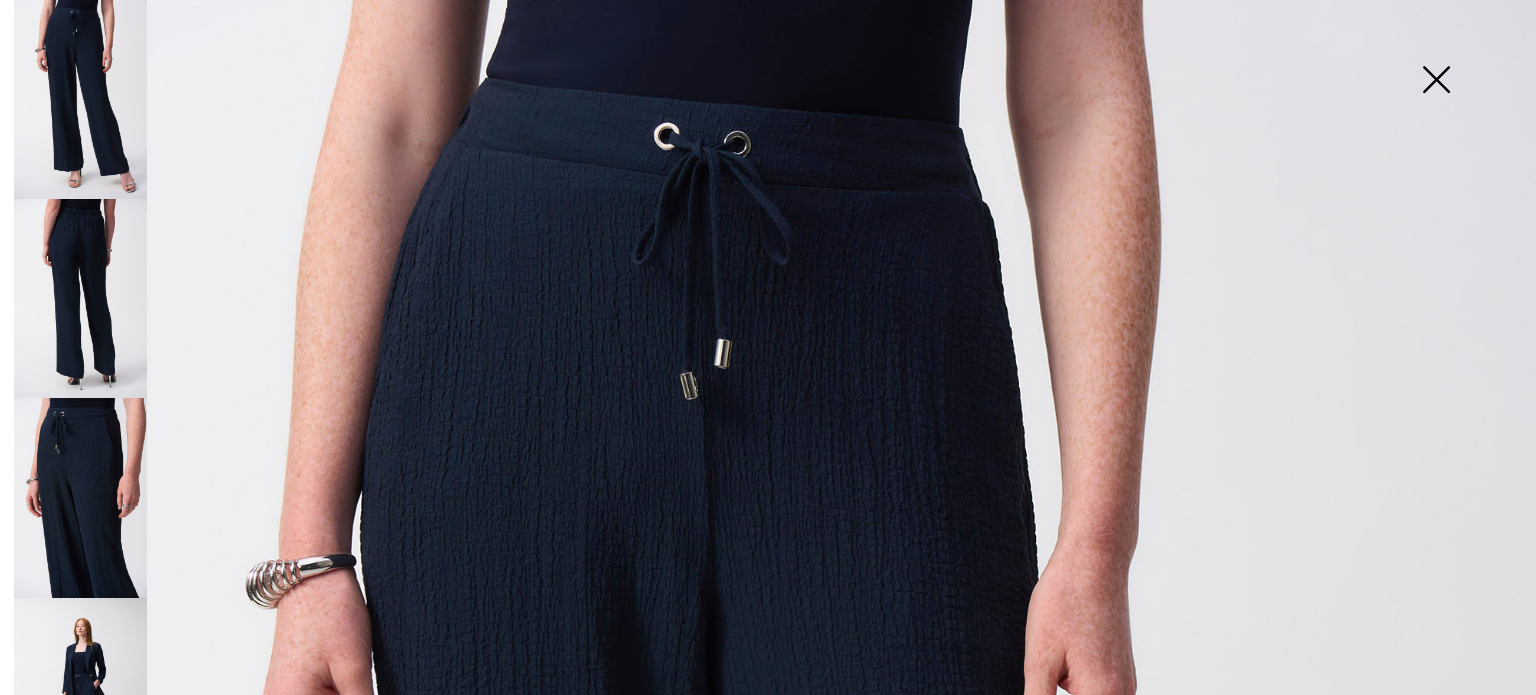 click at bounding box center (1436, 81) 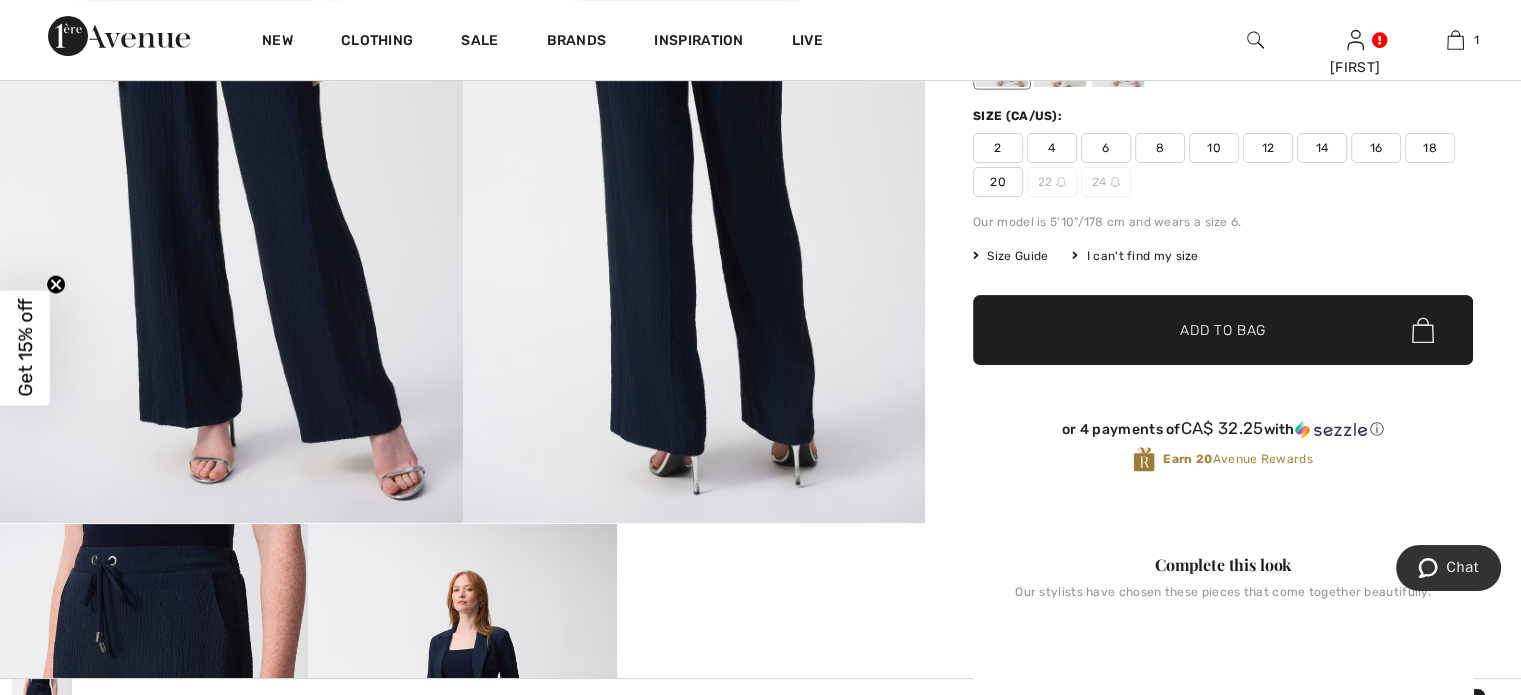 scroll, scrollTop: 0, scrollLeft: 0, axis: both 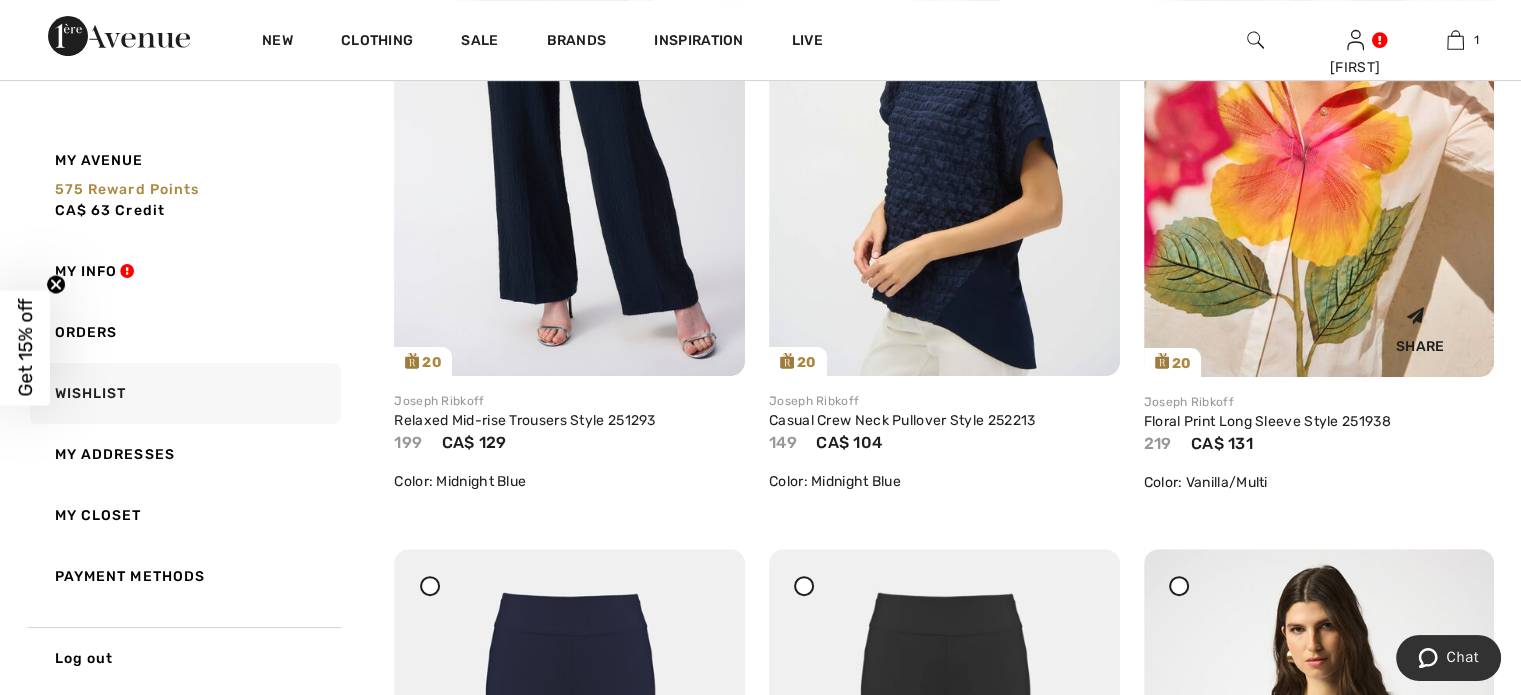 click at bounding box center (1319, 114) 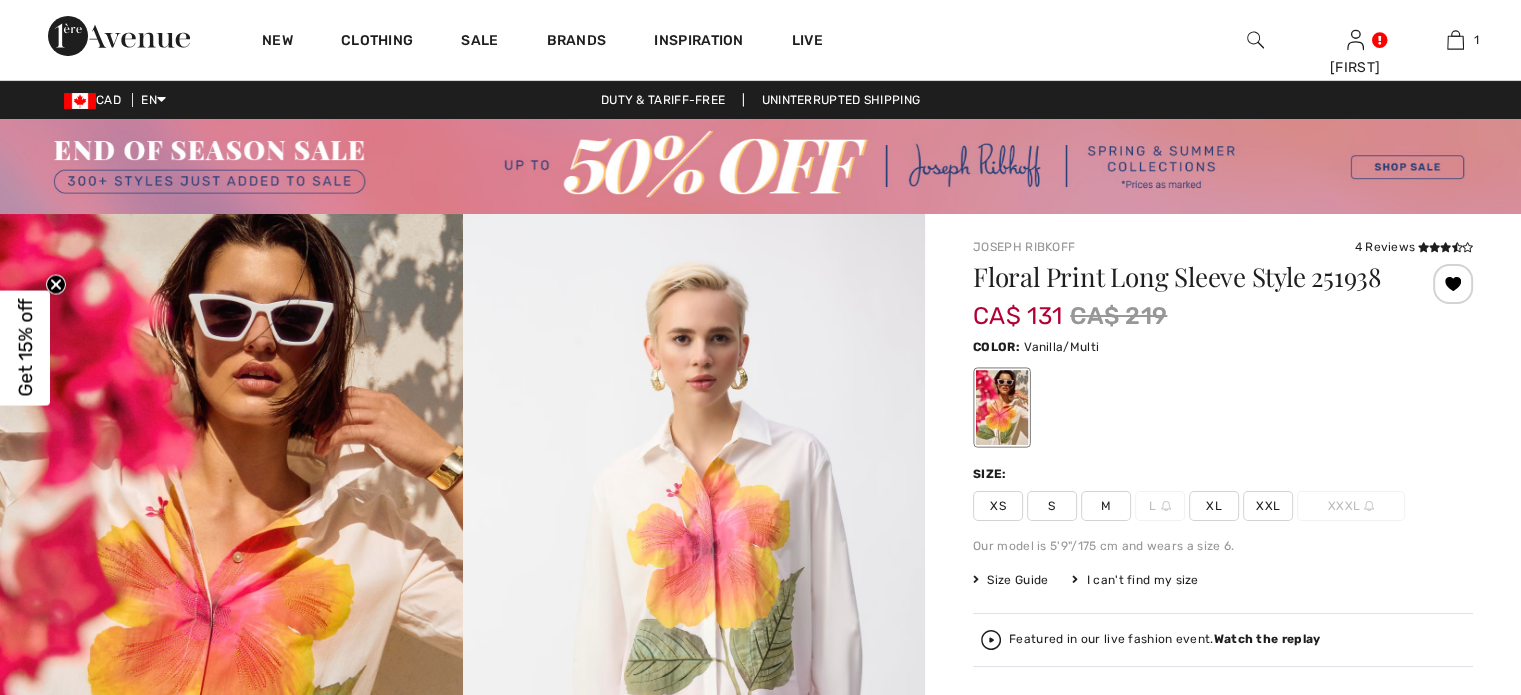 scroll, scrollTop: 200, scrollLeft: 0, axis: vertical 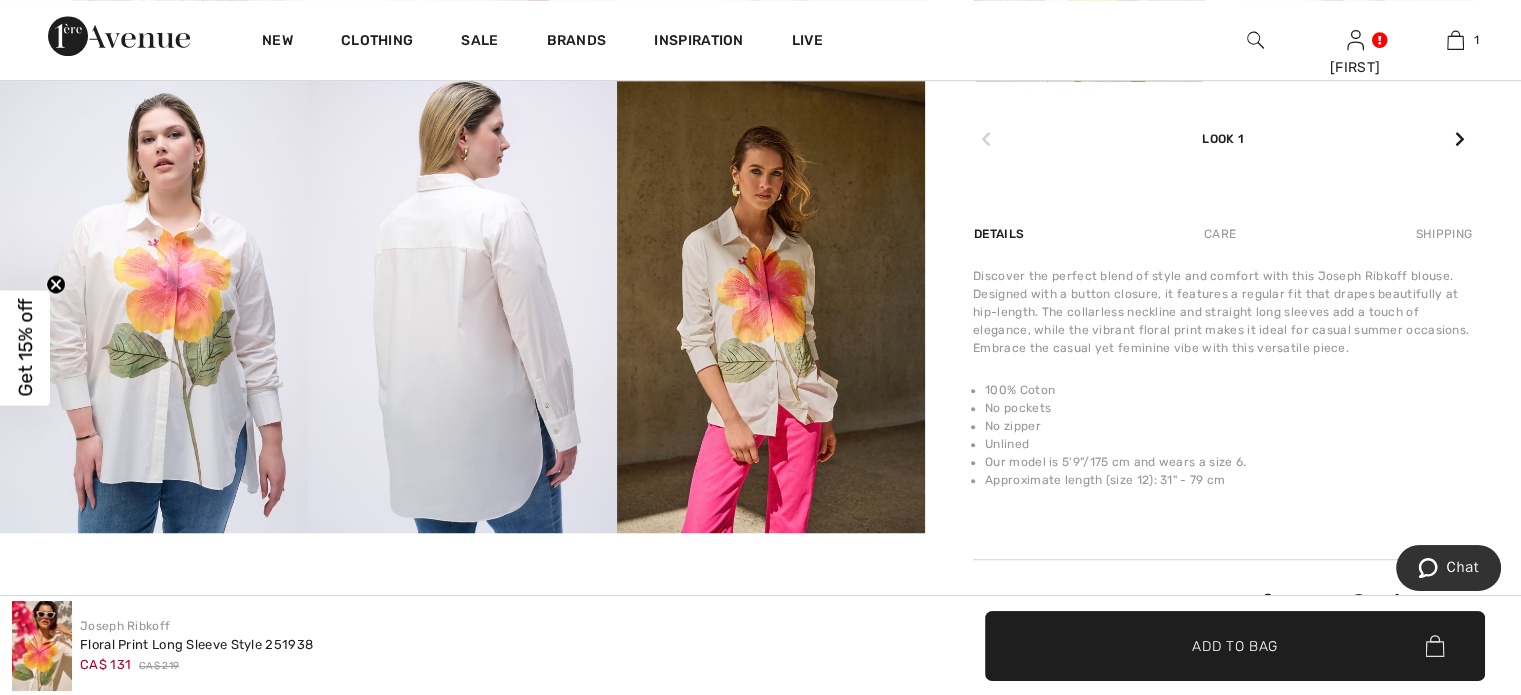 click at bounding box center (462, 301) 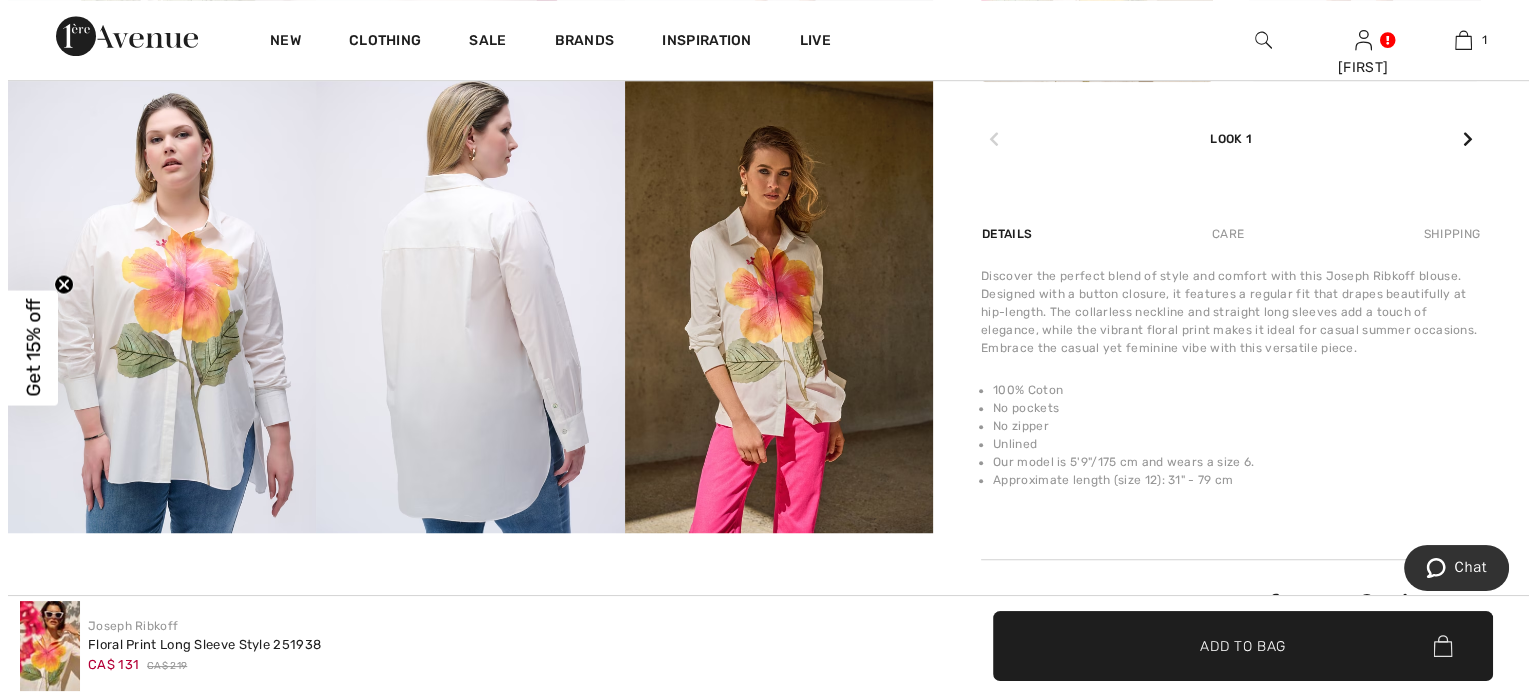 scroll, scrollTop: 1320, scrollLeft: 0, axis: vertical 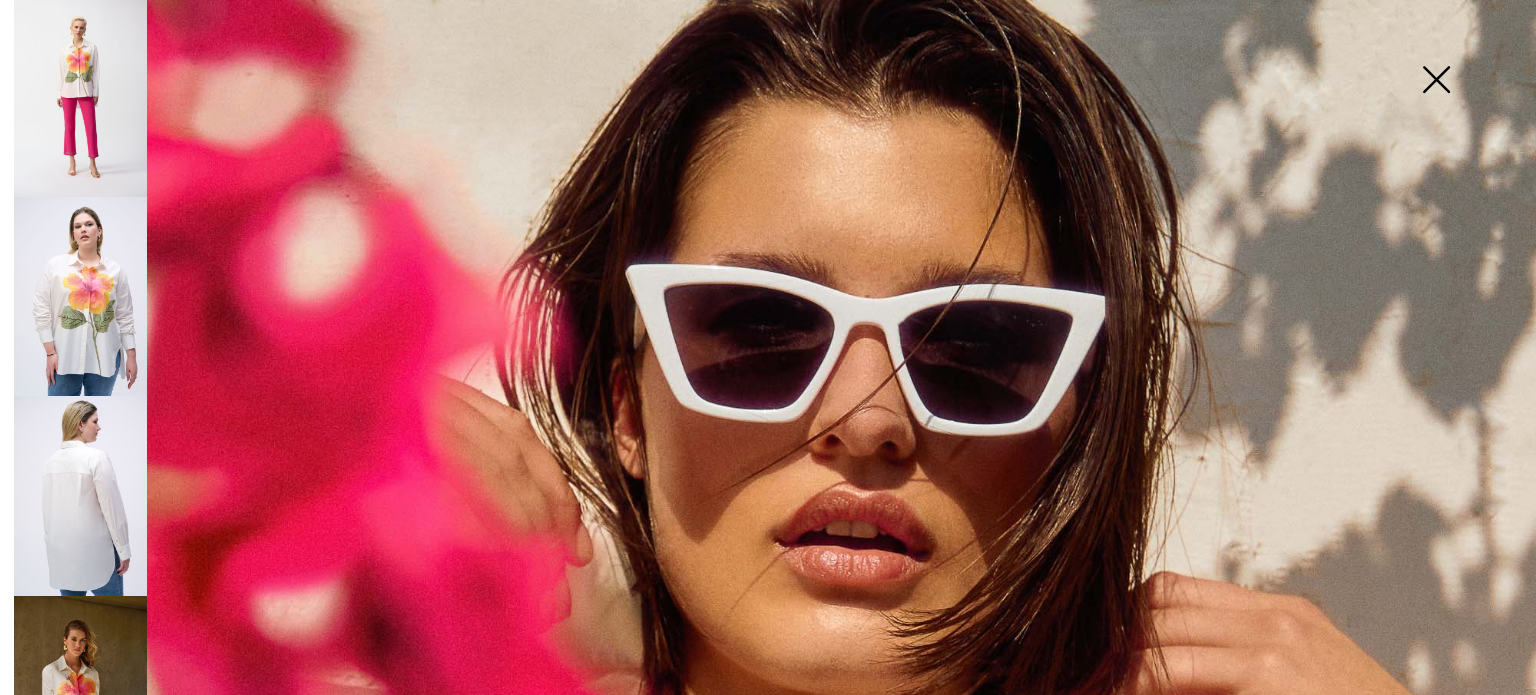 click at bounding box center [80, 297] 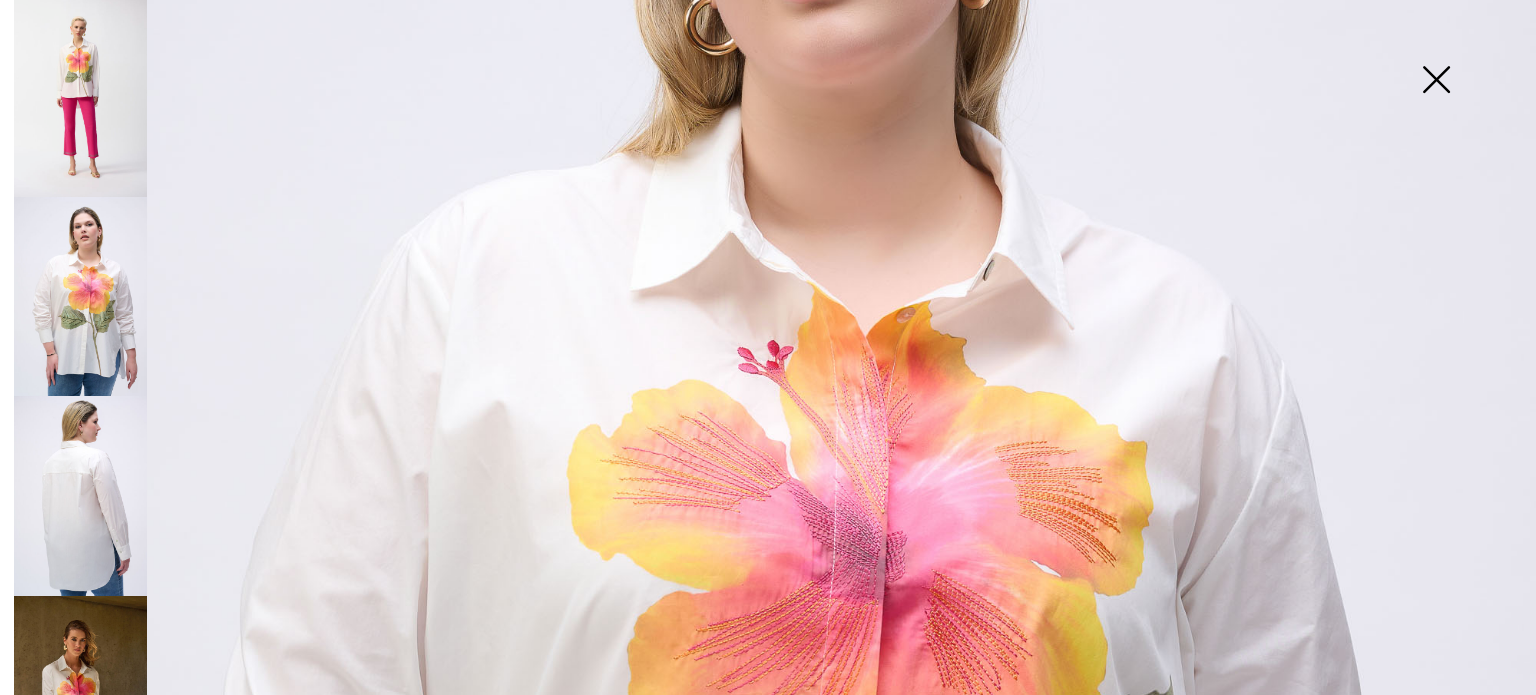 scroll, scrollTop: 400, scrollLeft: 0, axis: vertical 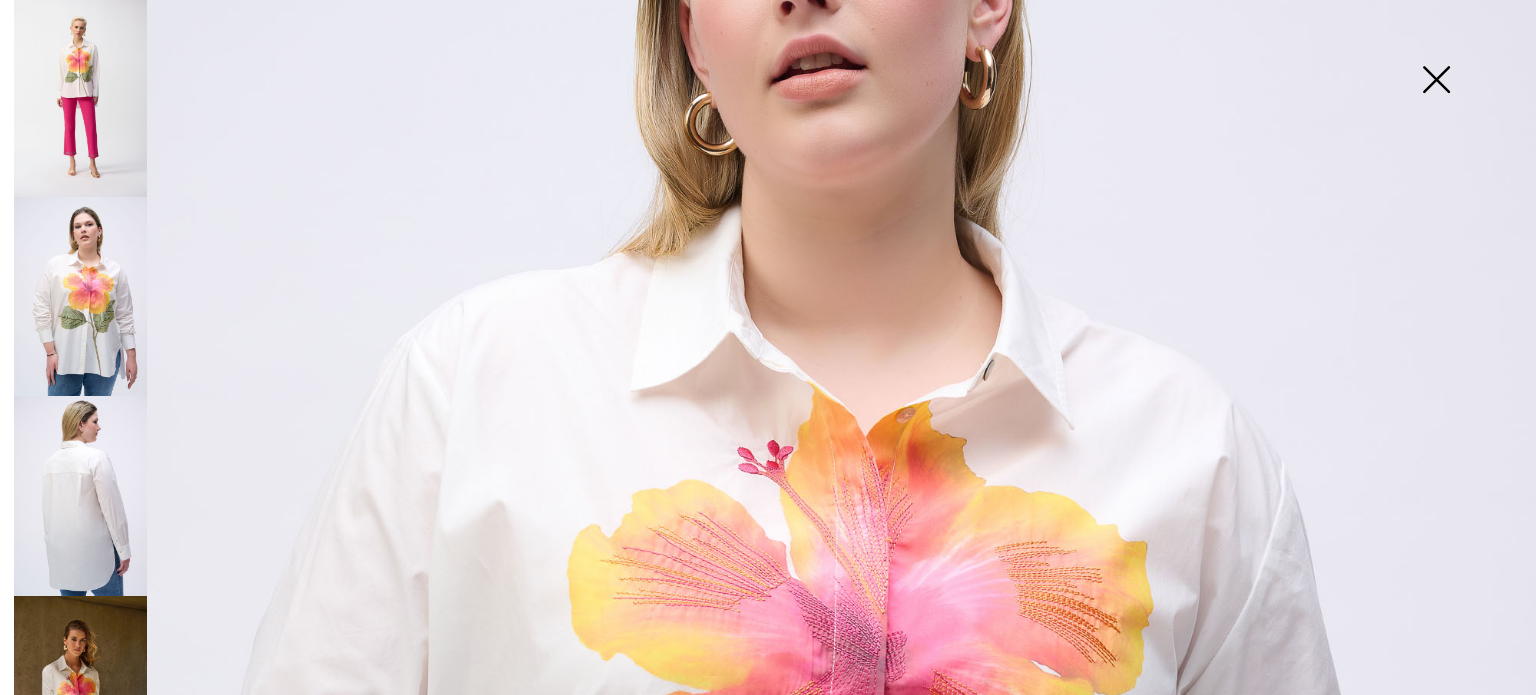 click at bounding box center (1436, 81) 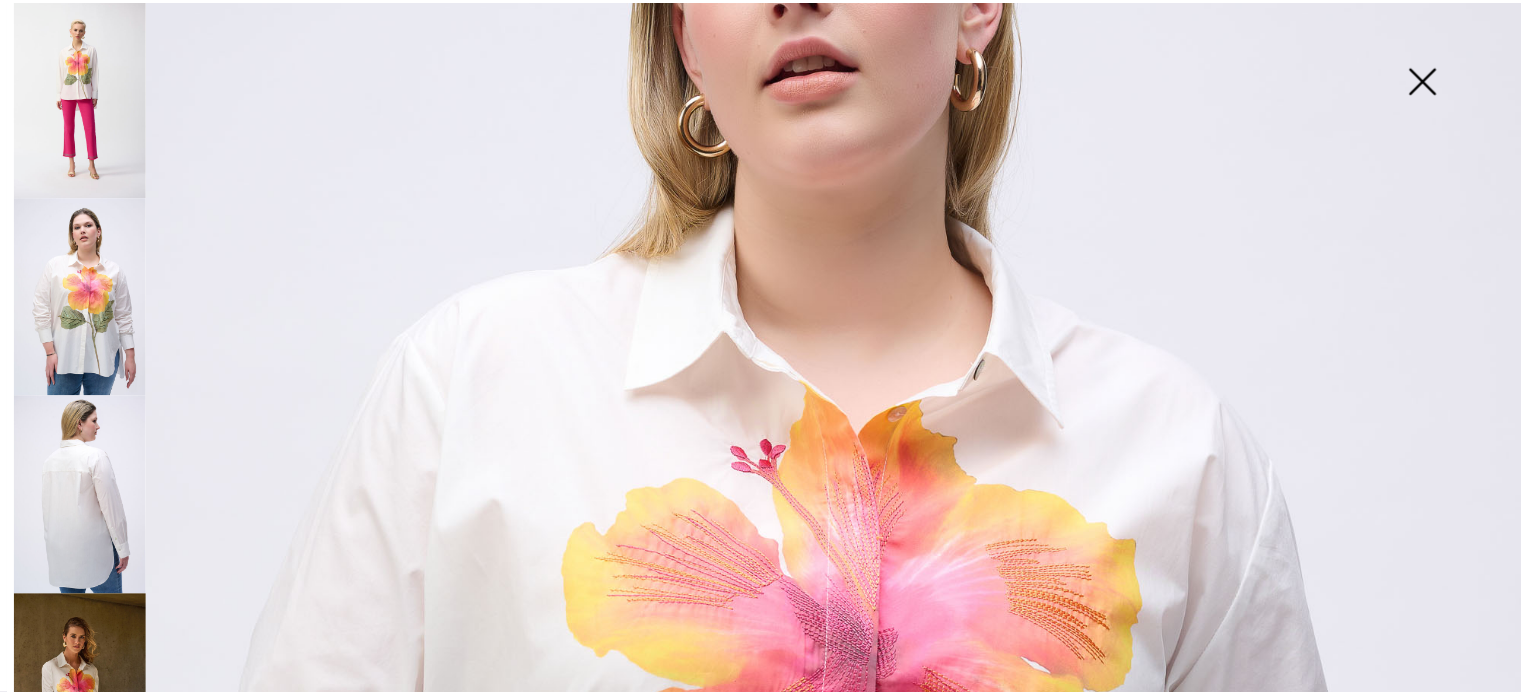 scroll, scrollTop: 1300, scrollLeft: 0, axis: vertical 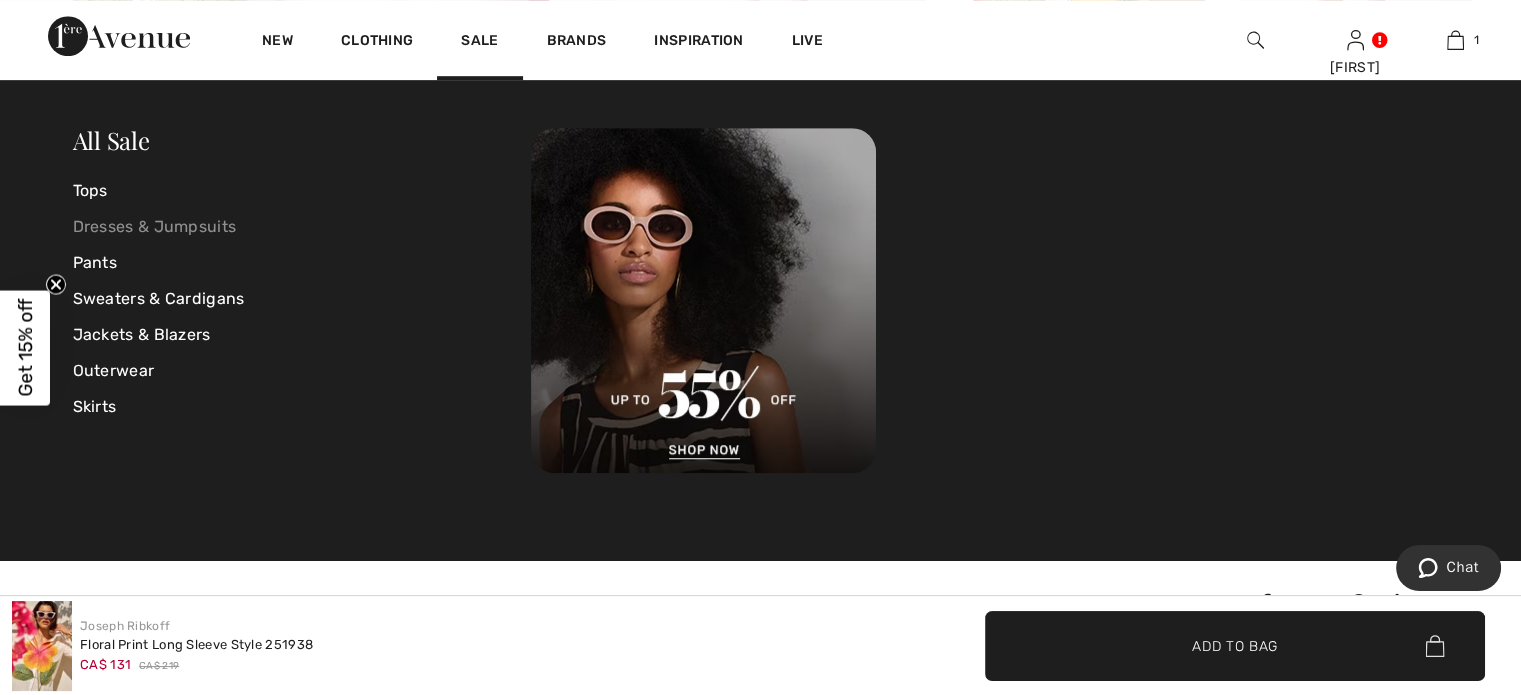click on "Dresses & Jumpsuits" at bounding box center (302, 227) 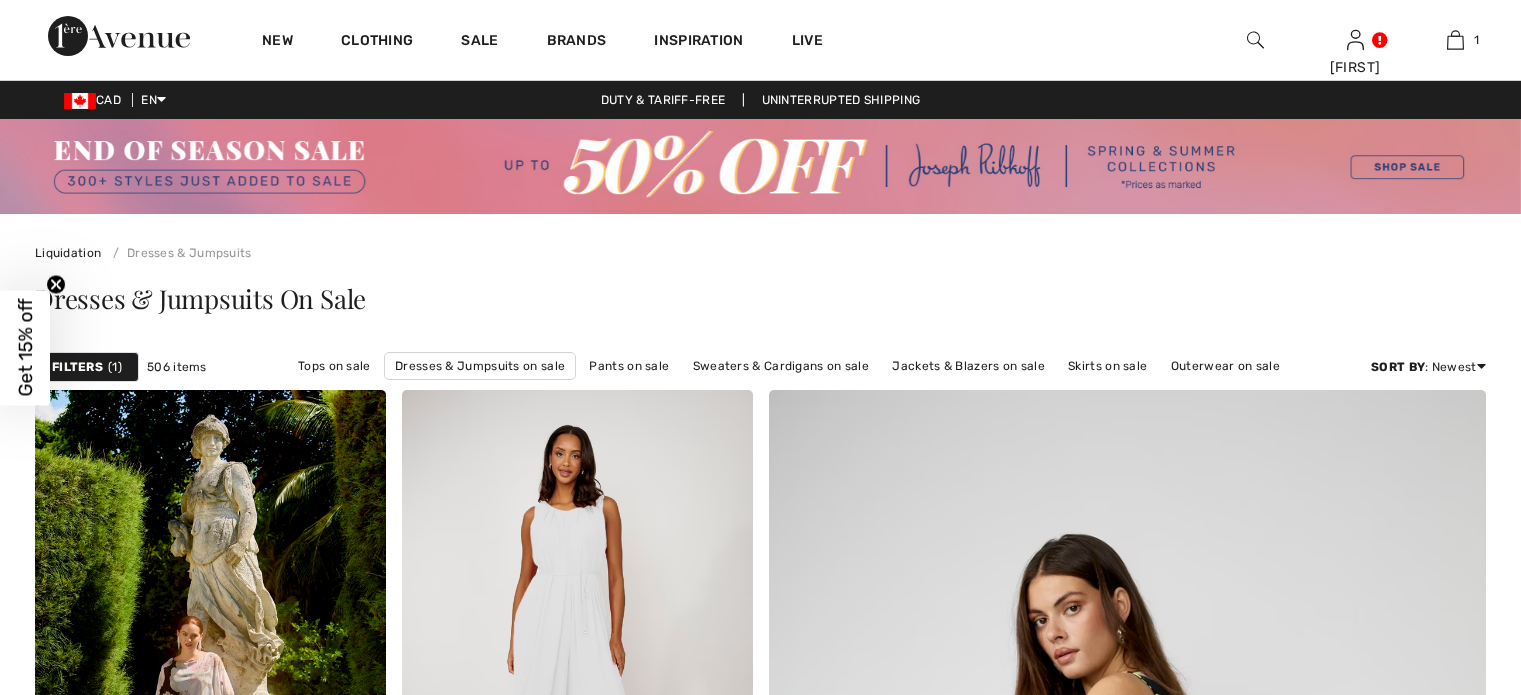 scroll, scrollTop: 0, scrollLeft: 0, axis: both 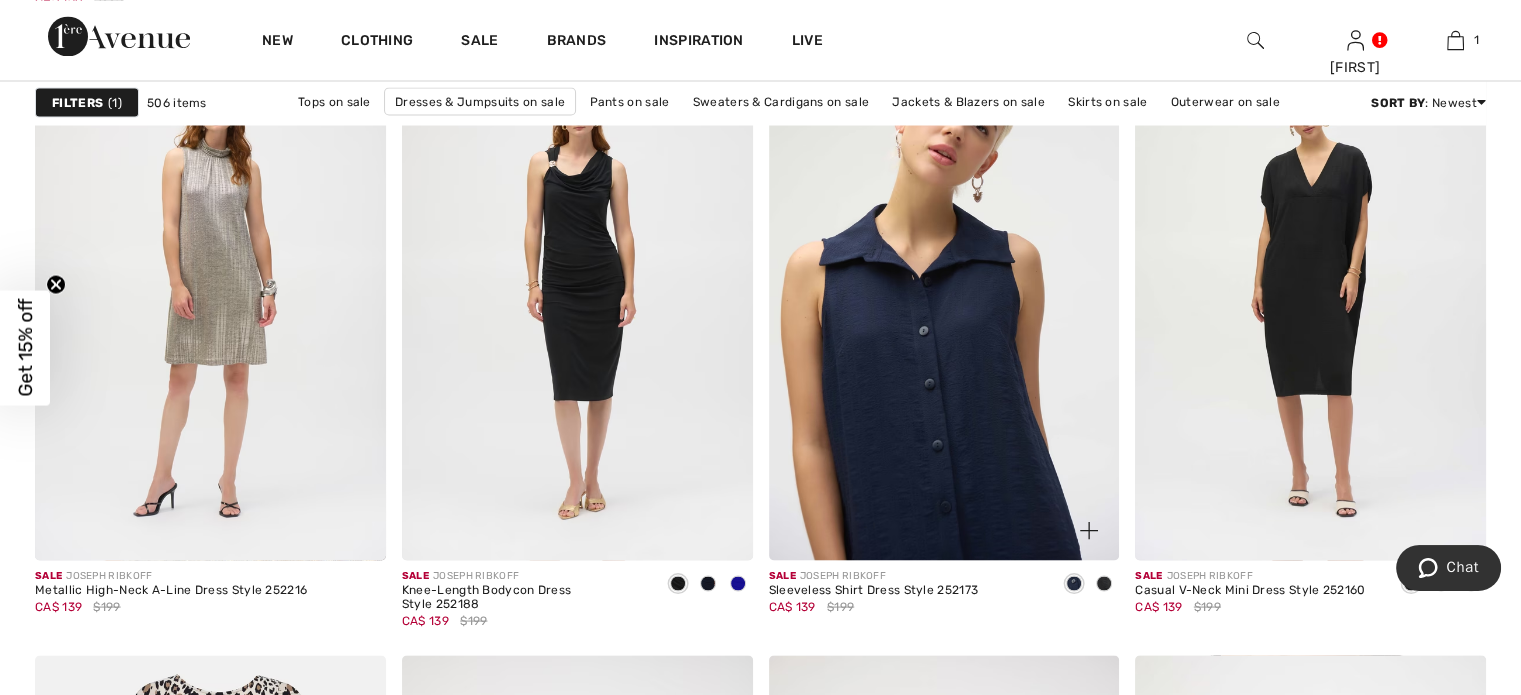 click at bounding box center (944, 297) 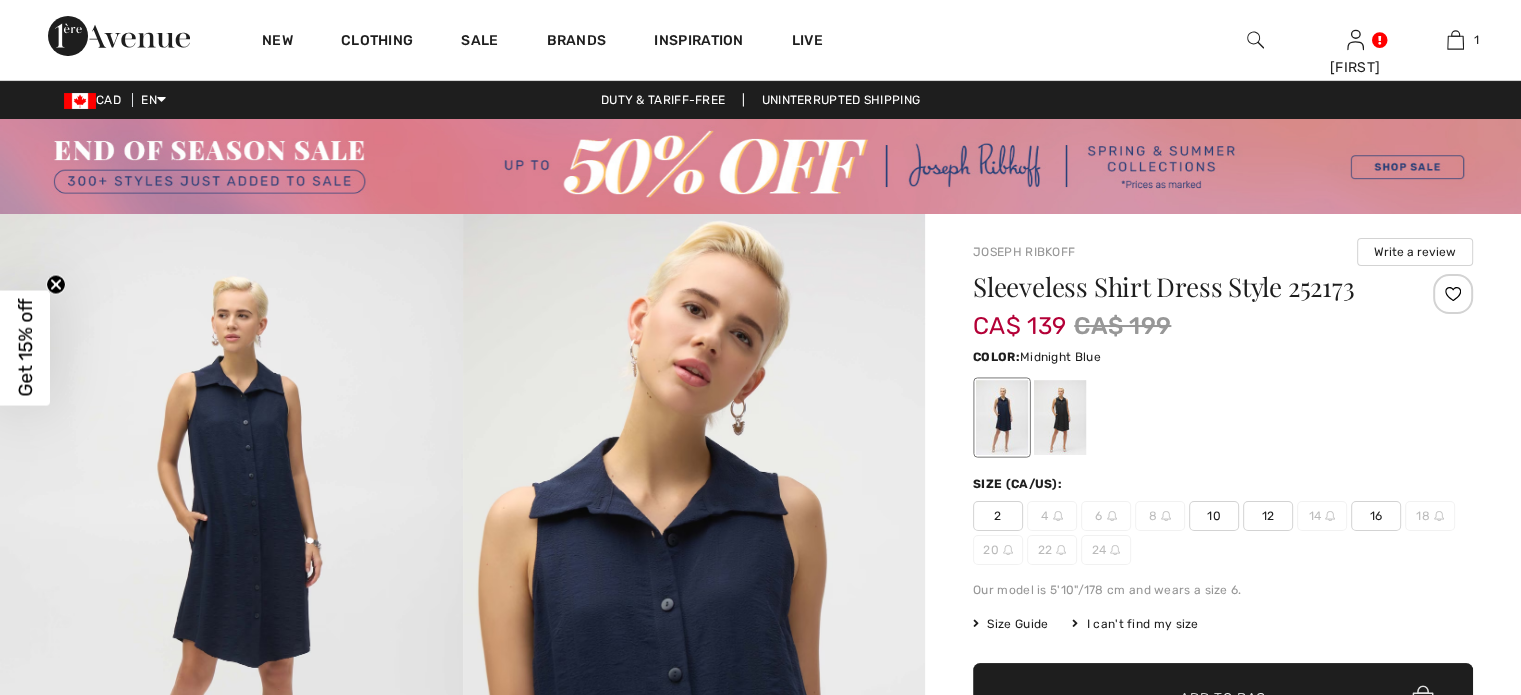 scroll, scrollTop: 120, scrollLeft: 0, axis: vertical 